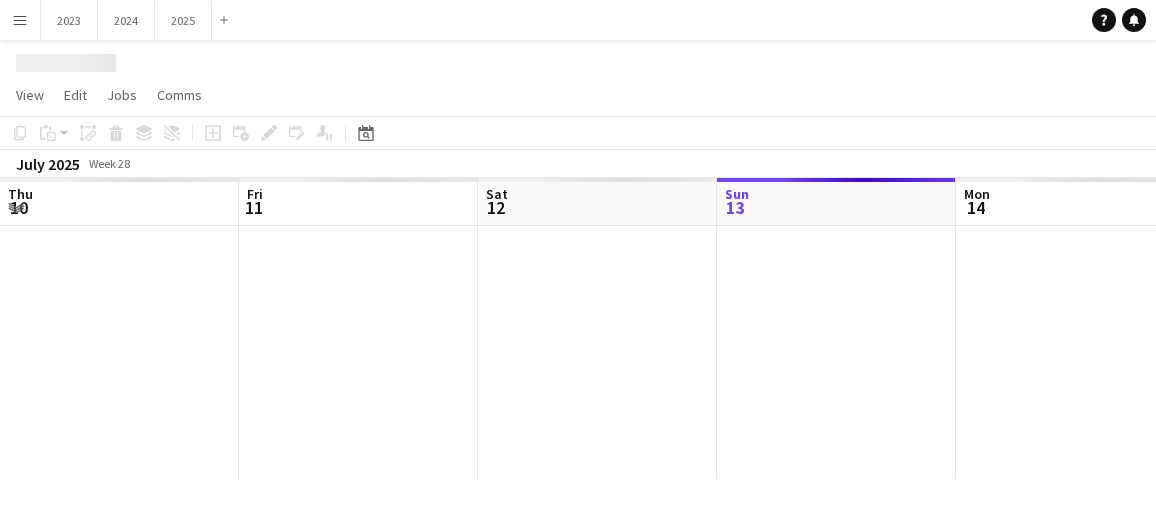 scroll, scrollTop: 0, scrollLeft: 0, axis: both 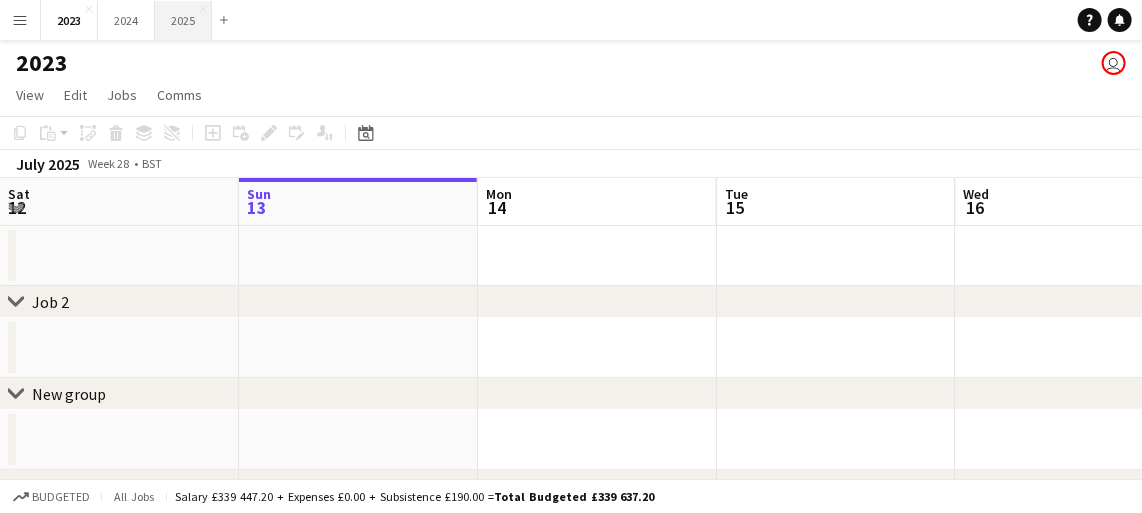 click on "2025
Close" at bounding box center [183, 20] 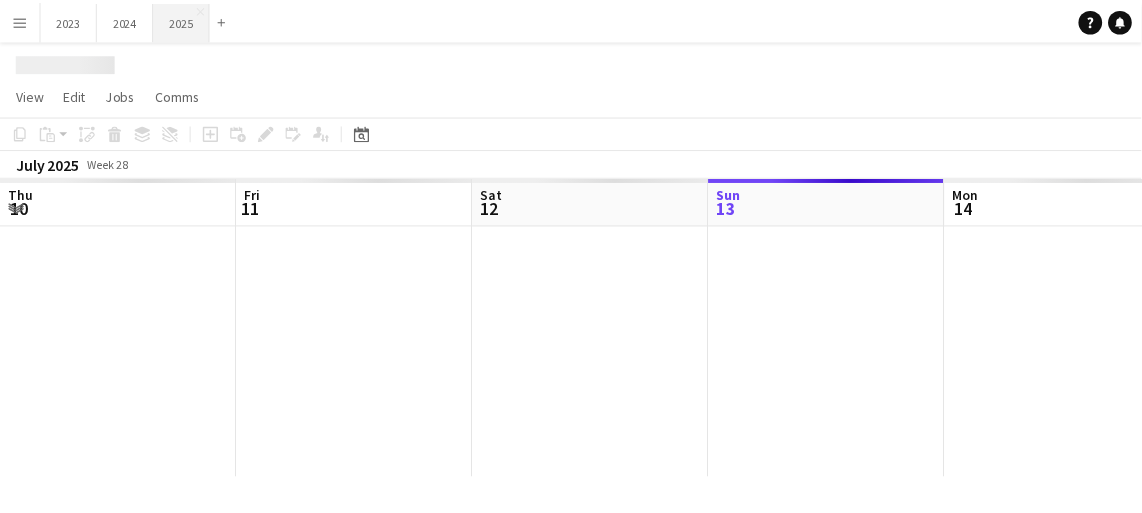 scroll, scrollTop: 0, scrollLeft: 478, axis: horizontal 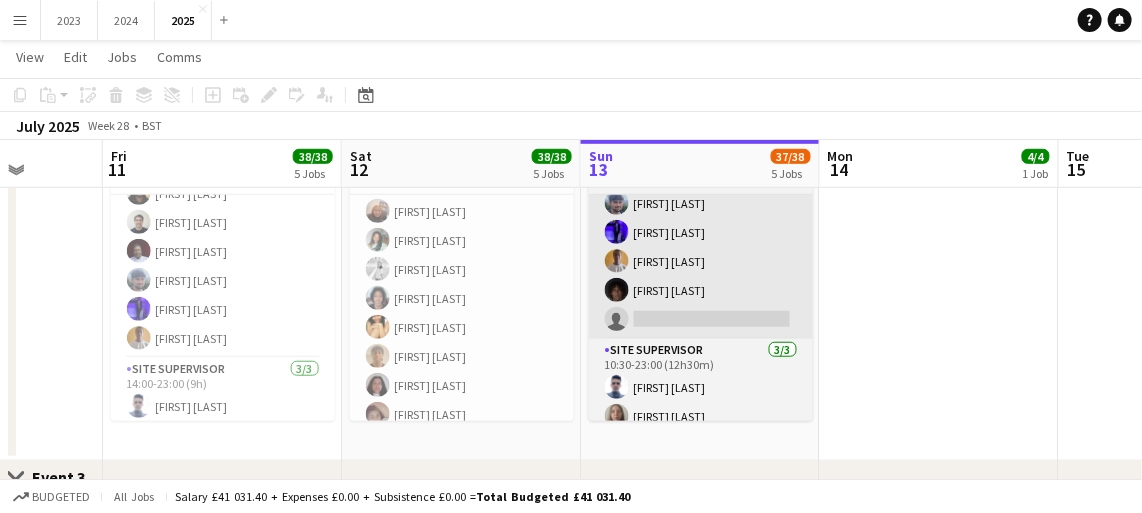 click on "Arena Operative   53A   23/24   10:30-23:00 (12h30m)
[FIRST] [LAST] [FIRST] [LAST] [FIRST] [LAST] [FIRST] [LAST] [FIRST] [LAST] [FIRST] [LAST] [FIRST] [LAST] [FIRST] [LAST] [FIRST] [LAST] [FIRST] [LAST] [FIRST] [LAST] [FIRST] [LAST] [FIRST] [LAST] [FIRST] [LAST] [FIRST] [LAST] [FIRST] [LAST] [FIRST] [LAST] [FIRST] [LAST] [FIRST] [LAST] [FIRST] [LAST] [FIRST] [LAST]
single-neutral-actions" at bounding box center [701, -29] 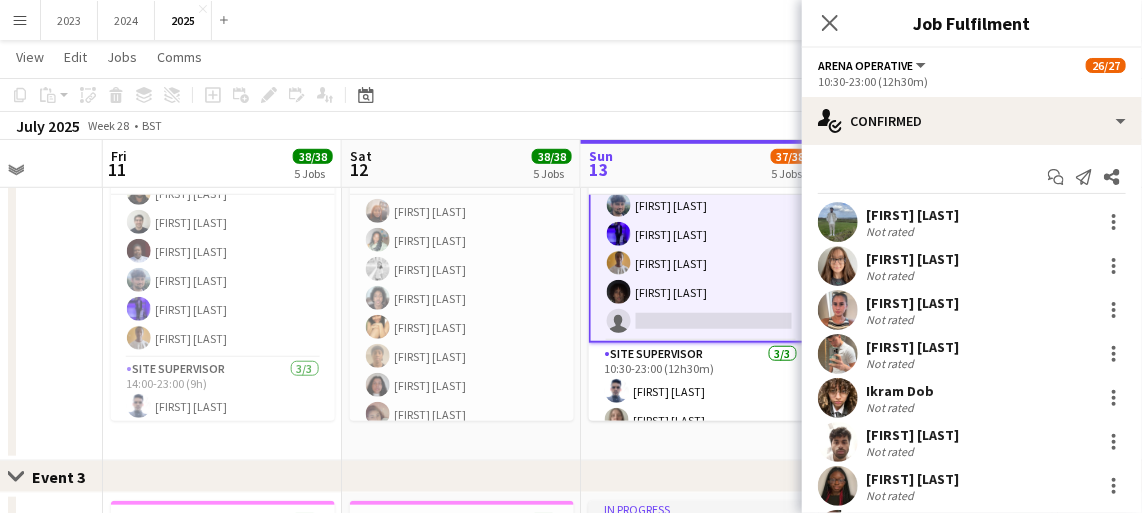 scroll, scrollTop: 593, scrollLeft: 0, axis: vertical 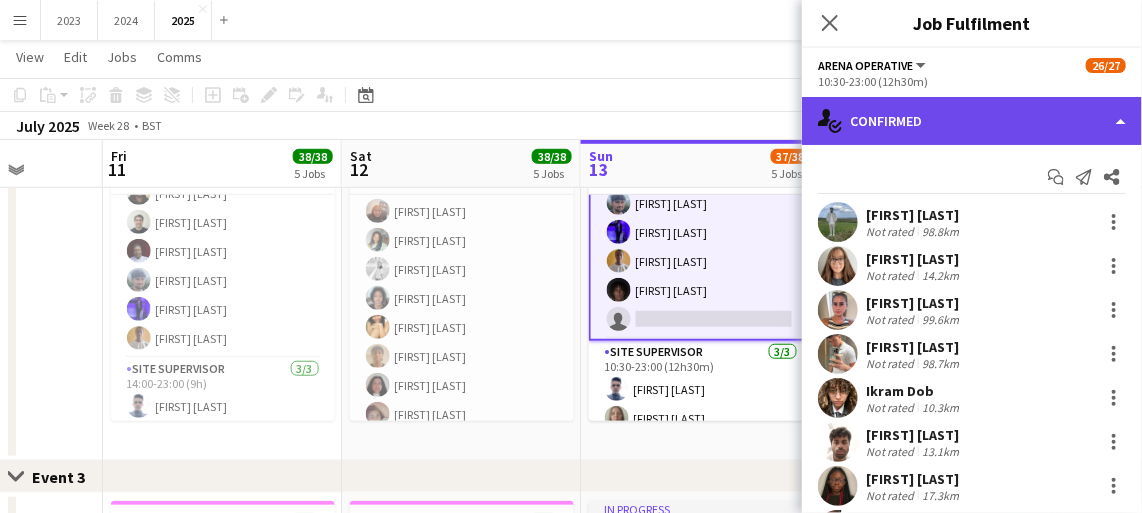 click on "single-neutral-actions-check-2
Confirmed" 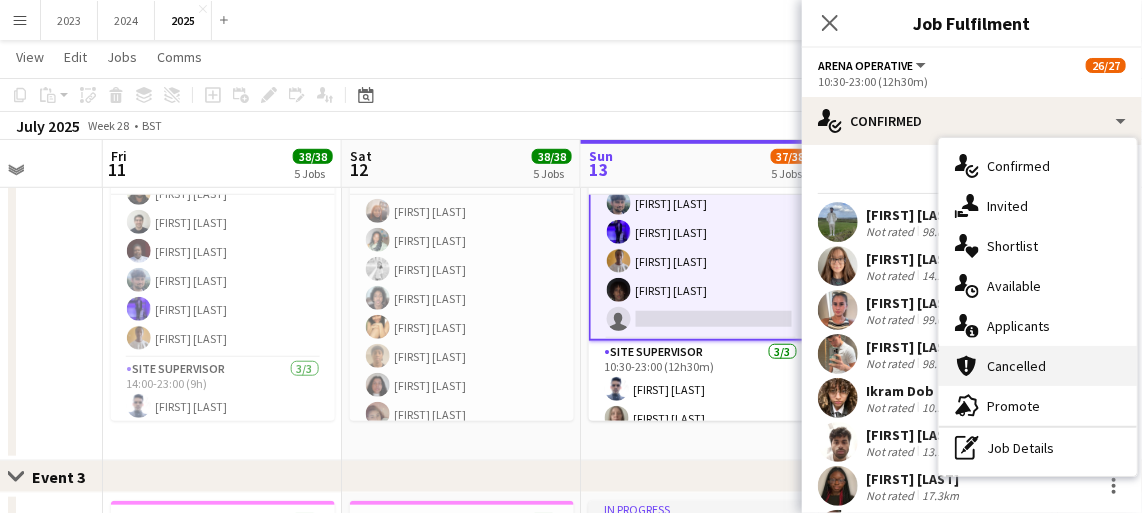 click on "cancellation
Cancelled" at bounding box center (1038, 366) 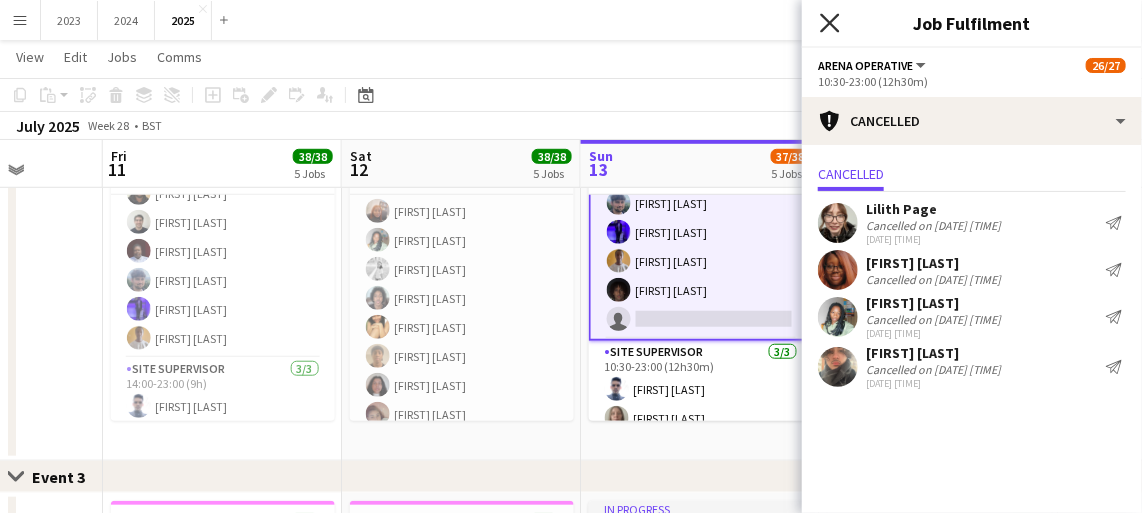 click 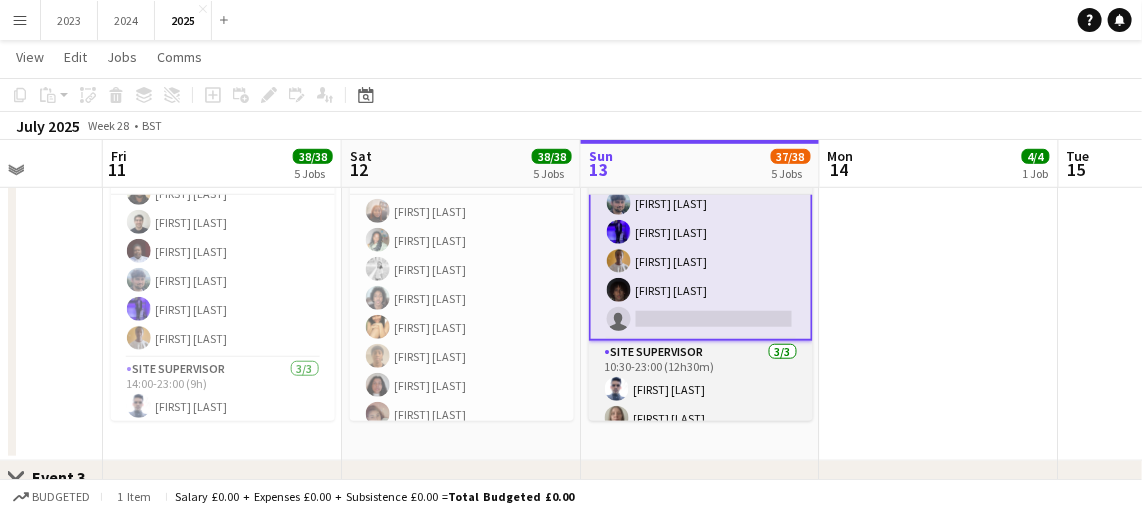 click on "Arena Operative   53A   23/24   10:30-23:00 (12h30m)
[FIRST] [LAST] [FIRST] [LAST] [FIRST] [LAST] [FIRST] [LAST] [FIRST] [LAST] [FIRST] [LAST] [FIRST] [LAST] [FIRST] [LAST] [FIRST] [LAST] [FIRST] [LAST] [FIRST] [LAST] [FIRST] [LAST] [FIRST] [LAST] [FIRST] [LAST] [FIRST] [LAST] [FIRST] [LAST] [FIRST] [LAST] [FIRST] [LAST] [FIRST] [LAST] [FIRST] [LAST] [FIRST] [LAST]
single-neutral-actions" at bounding box center (701, -29) 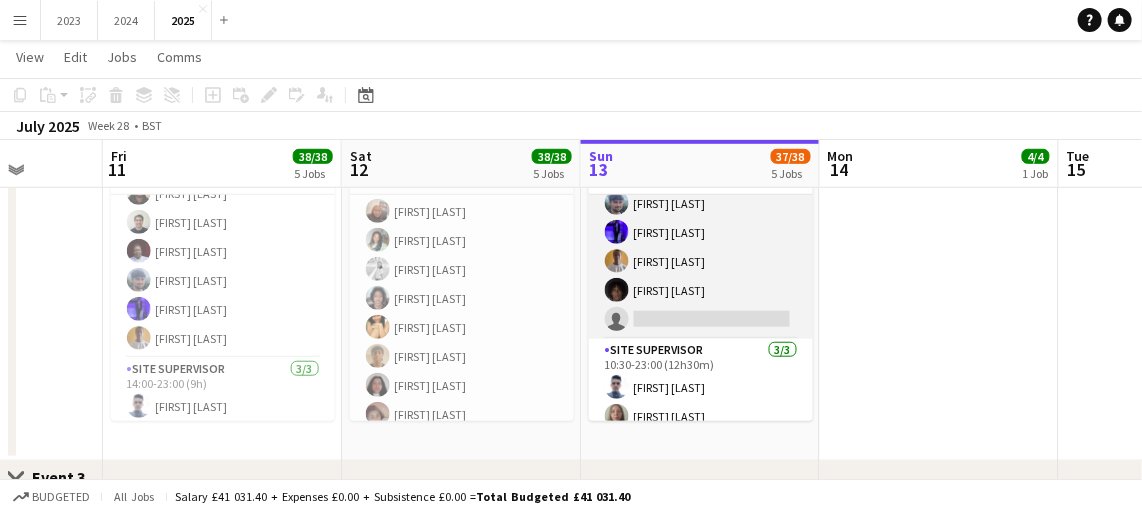 click on "Arena Operative   53A   23/24   10:30-23:00 (12h30m)
[FIRST] [LAST] [FIRST] [LAST] [FIRST] [LAST] [FIRST] [LAST] [FIRST] [LAST] [FIRST] [LAST] [FIRST] [LAST] [FIRST] [LAST] [FIRST] [LAST] [FIRST] [LAST] [FIRST] [LAST] [FIRST] [LAST] [FIRST] [LAST] [FIRST] [LAST] [FIRST] [LAST] [FIRST] [LAST] [FIRST] [LAST] [FIRST] [LAST] [FIRST] [LAST] [FIRST] [LAST] [FIRST] [LAST]
single-neutral-actions" at bounding box center [701, -29] 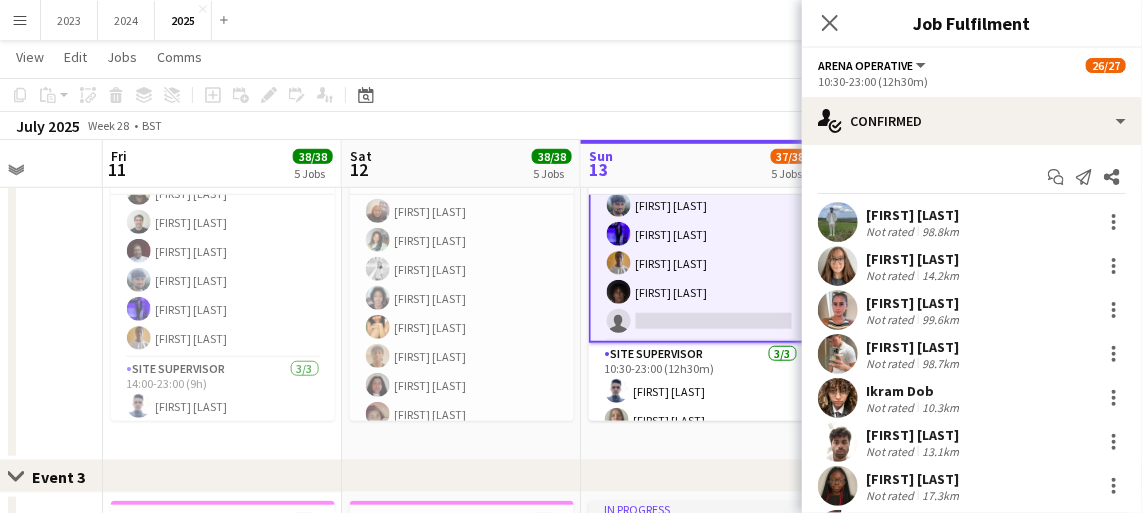 scroll, scrollTop: 593, scrollLeft: 0, axis: vertical 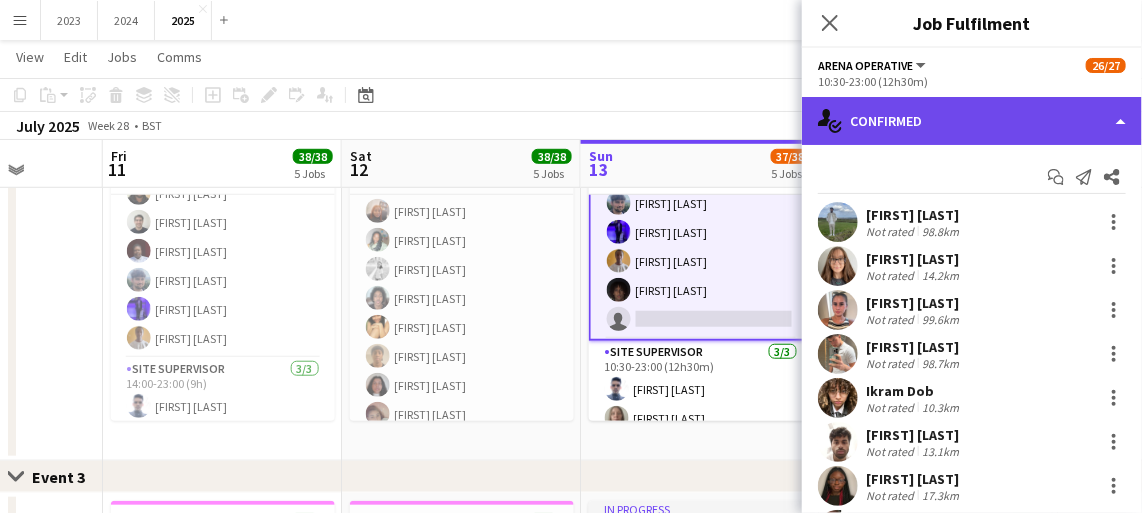 click on "single-neutral-actions-check-2
Confirmed" 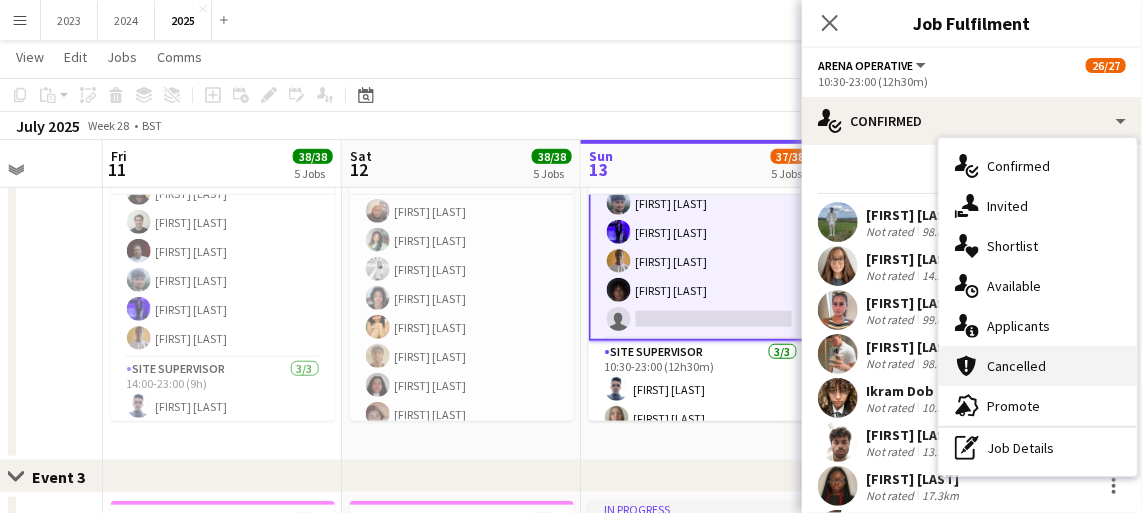 click on "cancellation
Cancelled" at bounding box center [1038, 366] 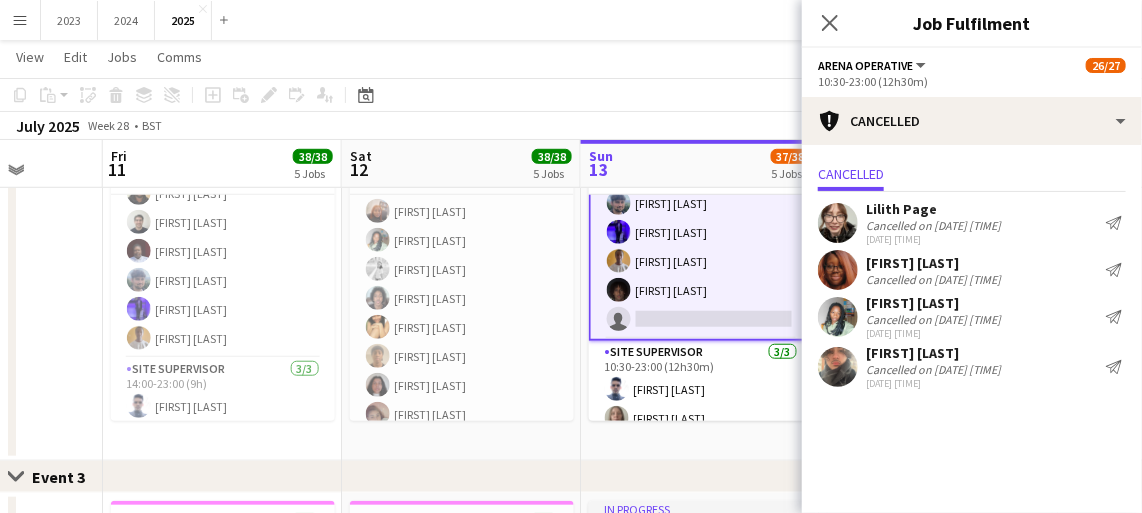 click on "Cancelled on [DATE] [TIME]" at bounding box center [933, 319] 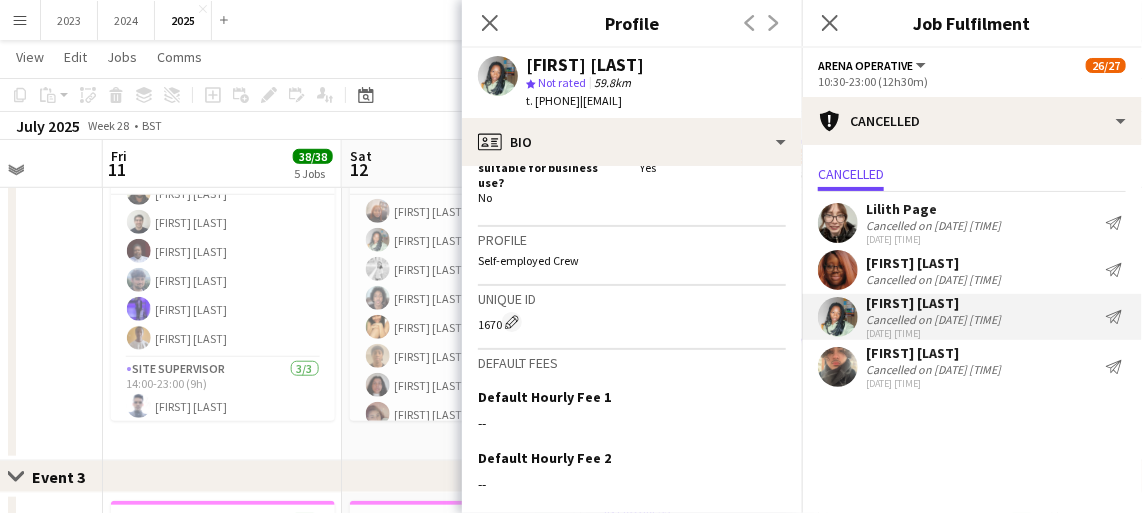 scroll, scrollTop: 1064, scrollLeft: 0, axis: vertical 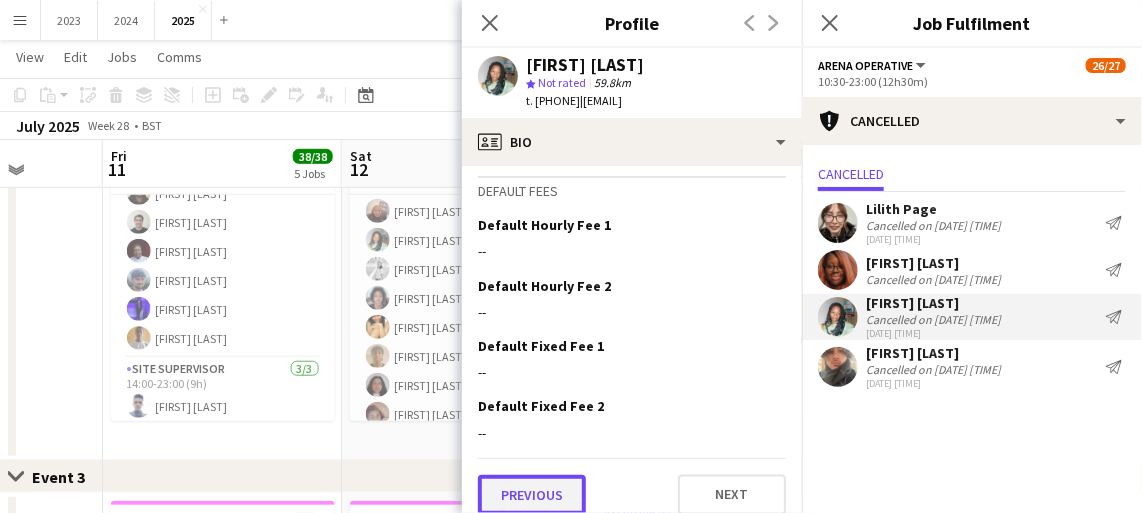click on "Previous" 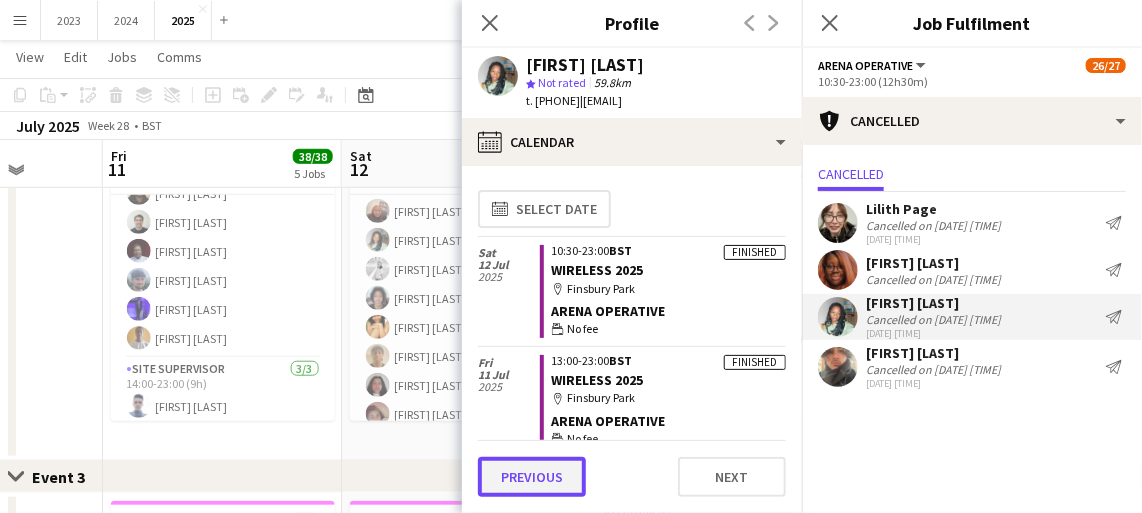 click on "Previous" 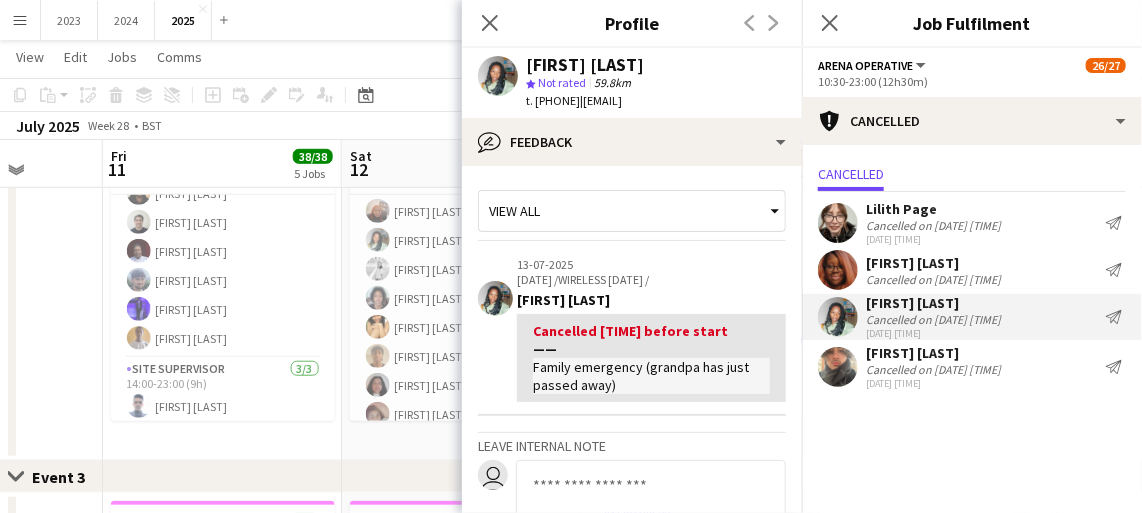 click 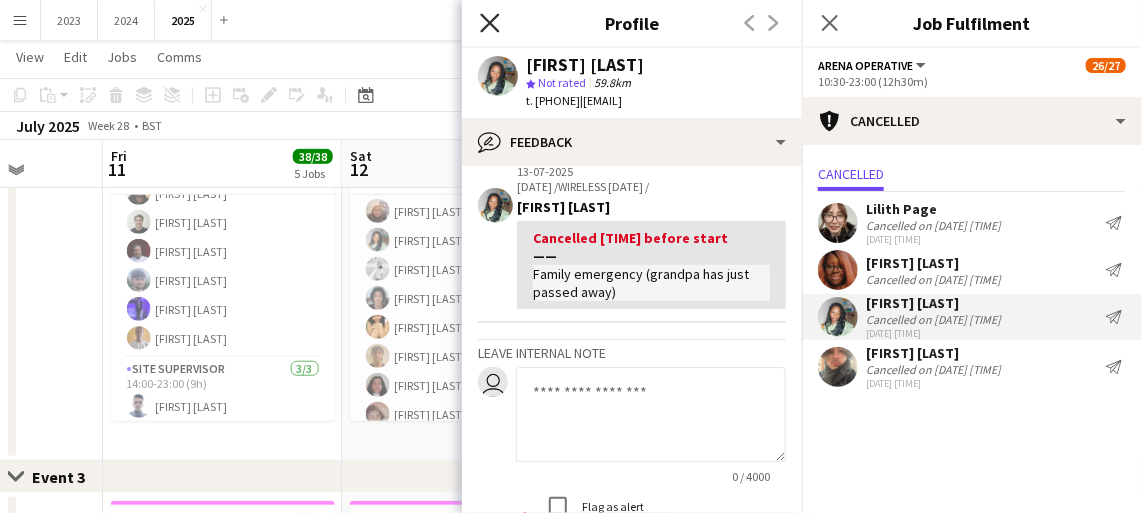 click on "Close pop-in" 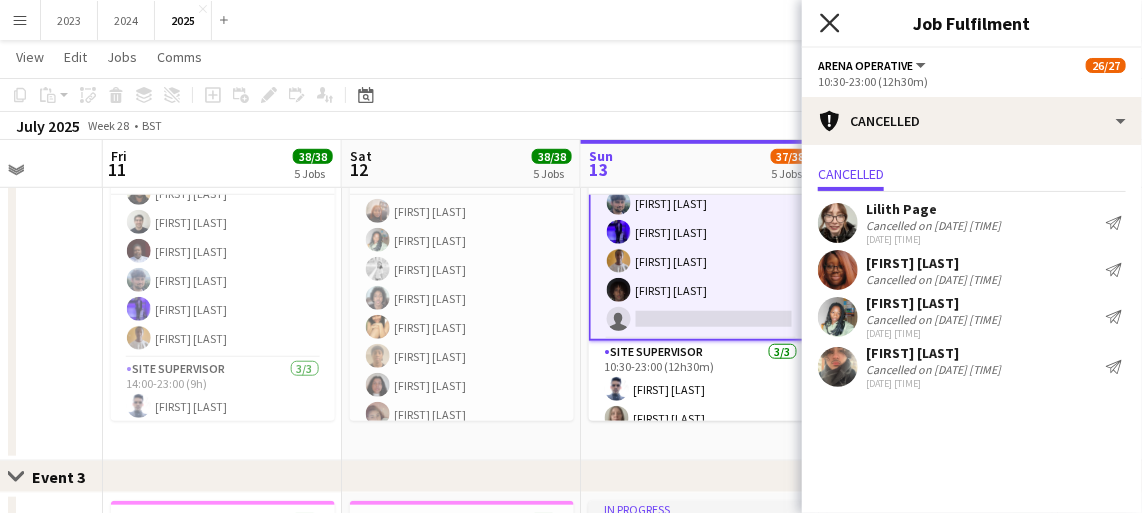 click 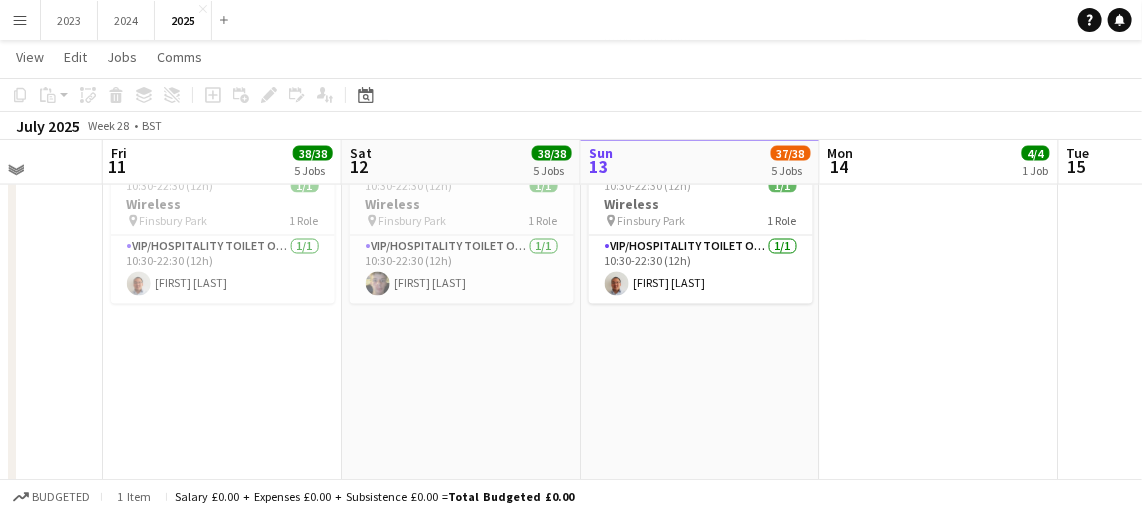 scroll, scrollTop: 1177, scrollLeft: 0, axis: vertical 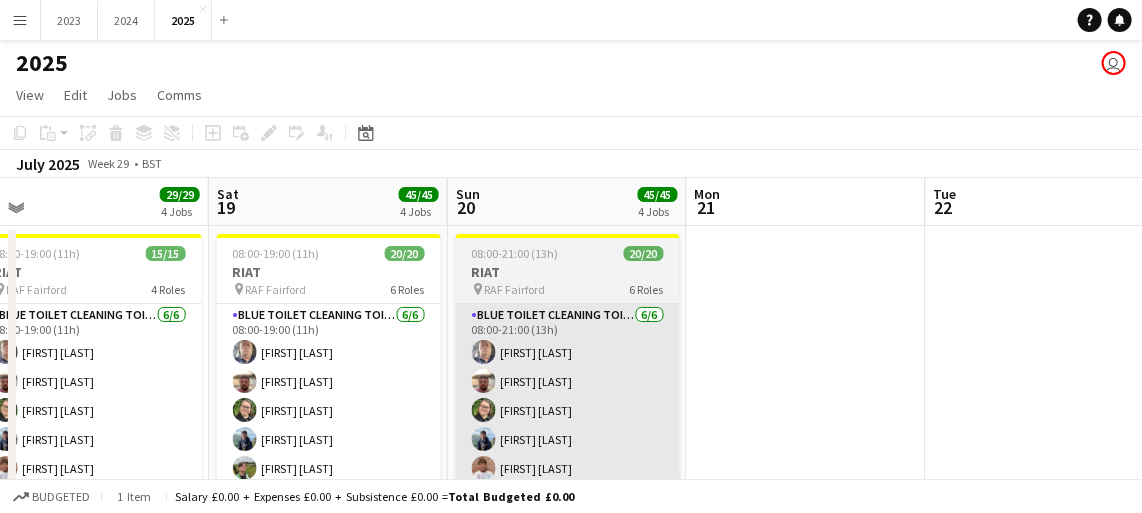 click on "Blue Toilet Cleaning Toilet Operative (Campsite)   6/6   08:00-21:00 (13h)
[FIRST] [LAST] [FIRST] [LAST] [FIRST] [LAST] [FIRST] [LAST] [FIRST] [LAST] [FIRST] [LAST] [FIRST] [LAST]" at bounding box center [568, 410] 